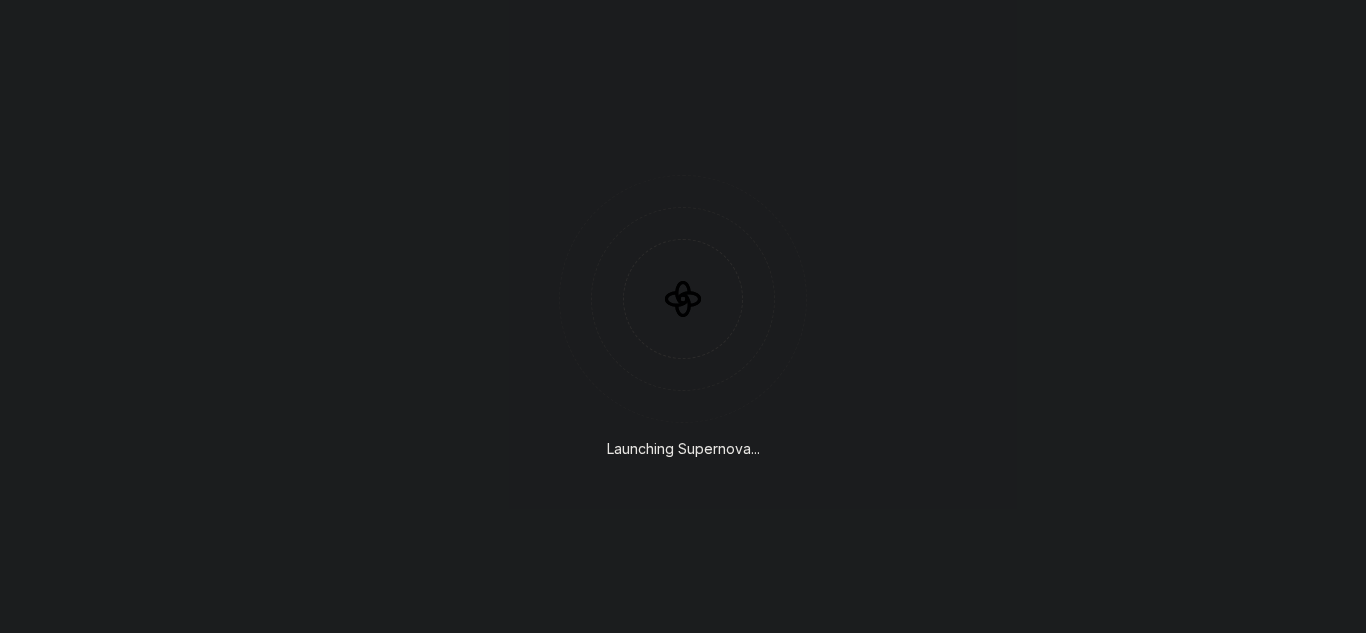 scroll, scrollTop: 0, scrollLeft: 0, axis: both 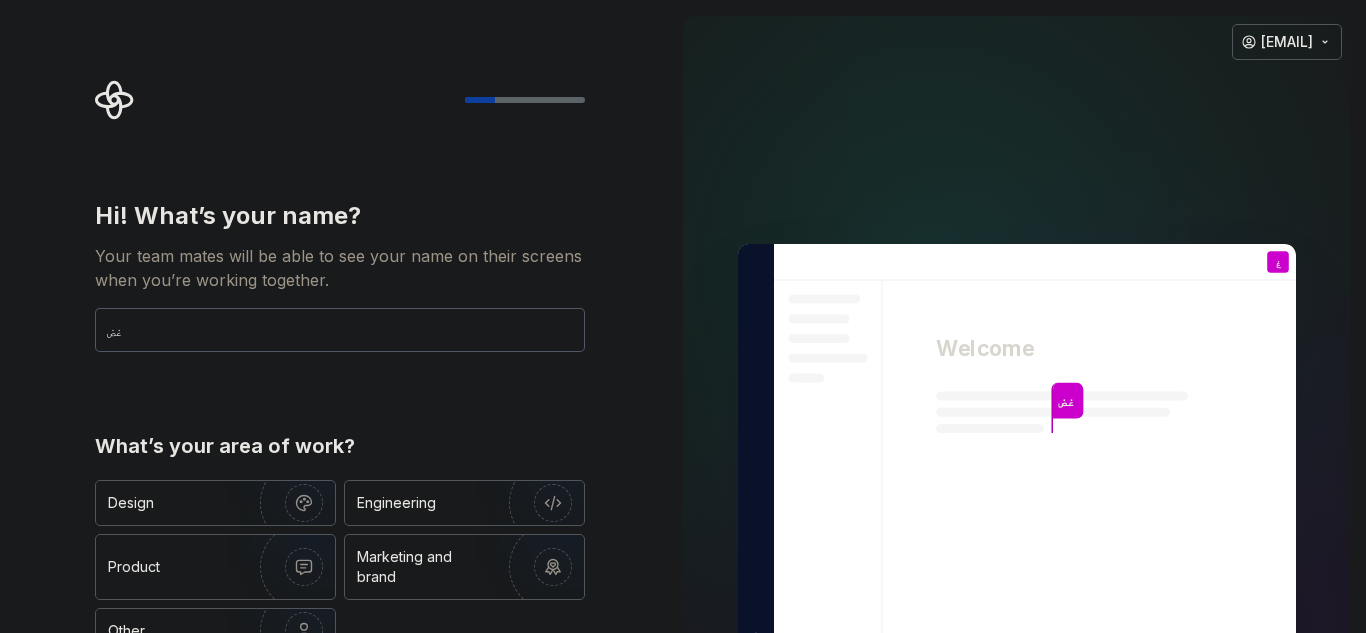 type on "غ" 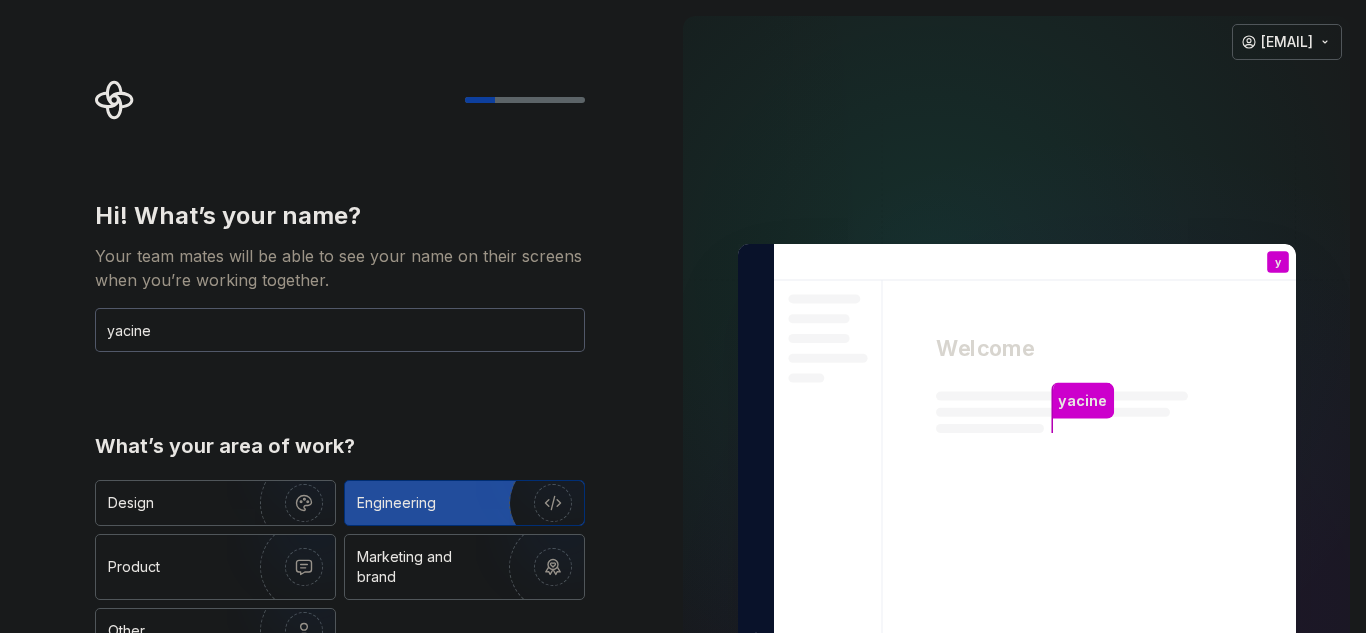 type on "yacine" 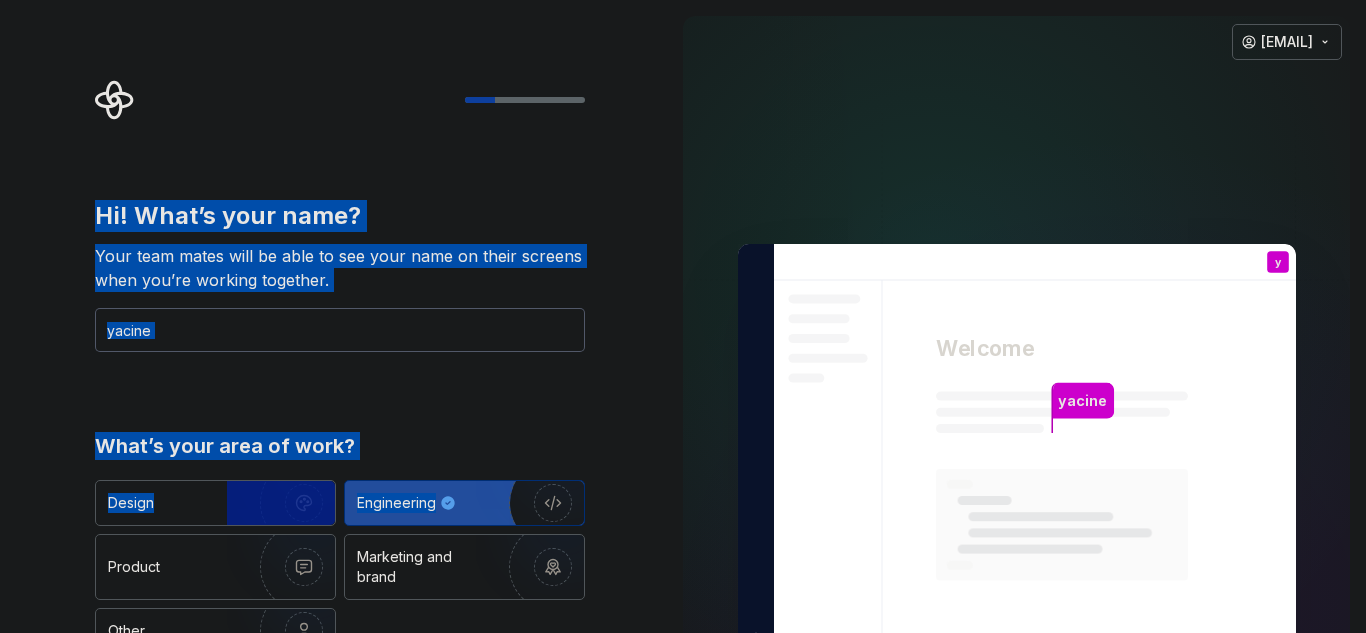 drag, startPoint x: 596, startPoint y: 499, endPoint x: 548, endPoint y: 123, distance: 379.05145 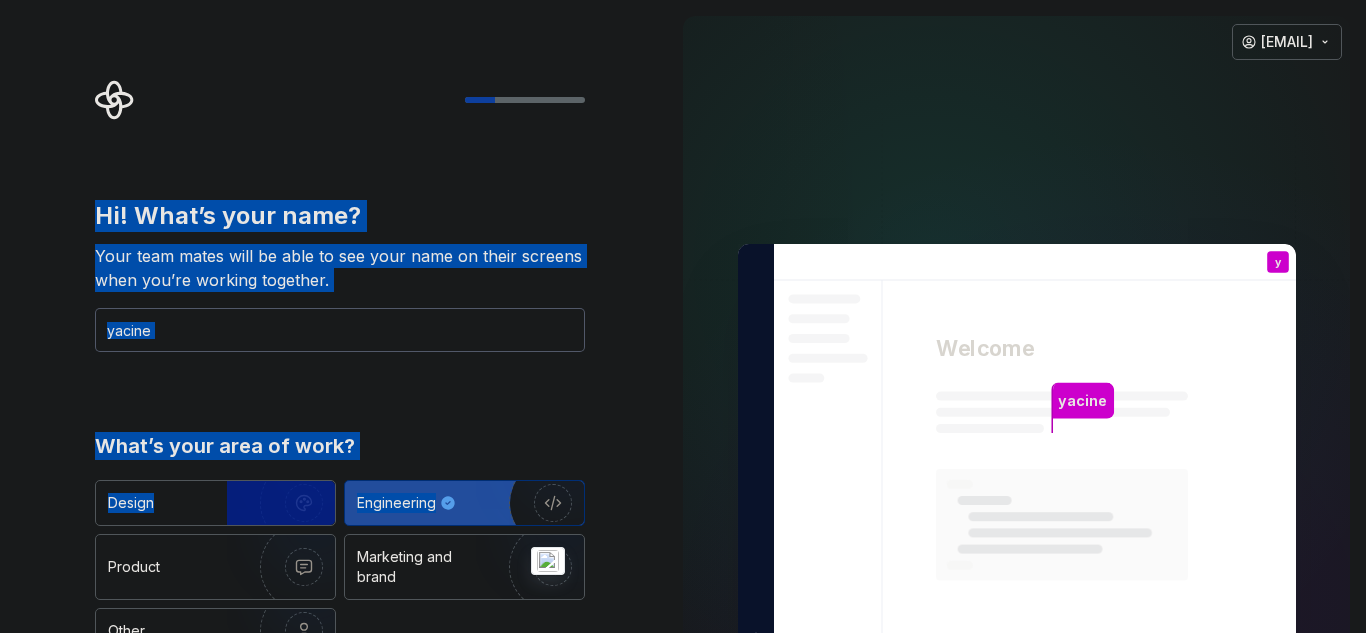 click on "Hi! What’s your name? Your team mates will be able to see your name on their screens when you’re working together. [NAME] What’s your area of work? Design Engineering Product Marketing and brand Other Continue" at bounding box center [333, 451] 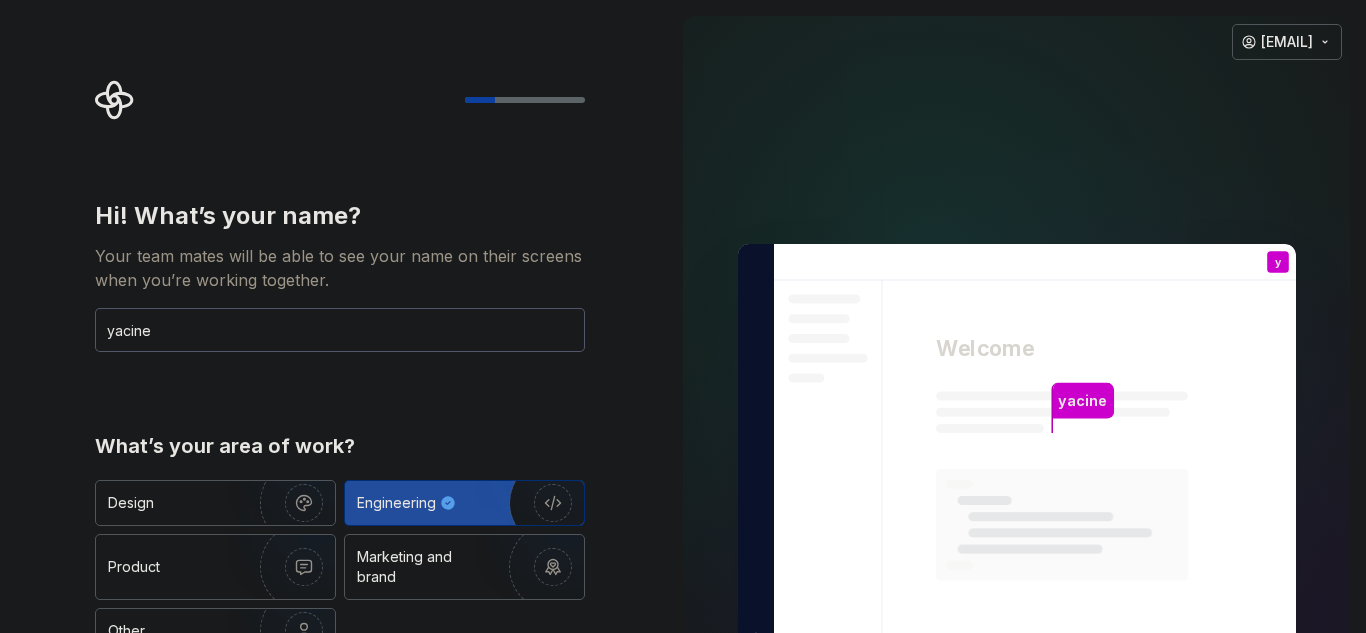 click on "Hi! What’s your name? Your team mates will be able to see your name on their screens when you’re working together. [NAME] What’s your area of work? Design Engineering Product Marketing and brand Other Continue" at bounding box center [333, 451] 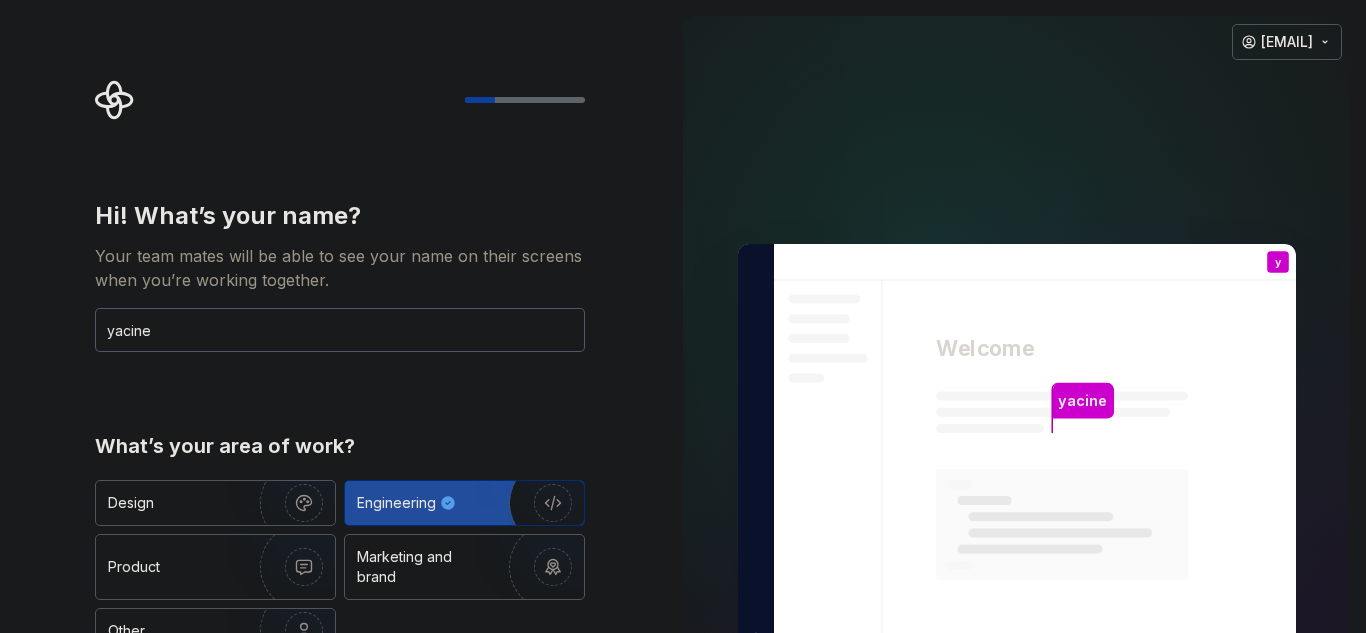 type on "Engineering" 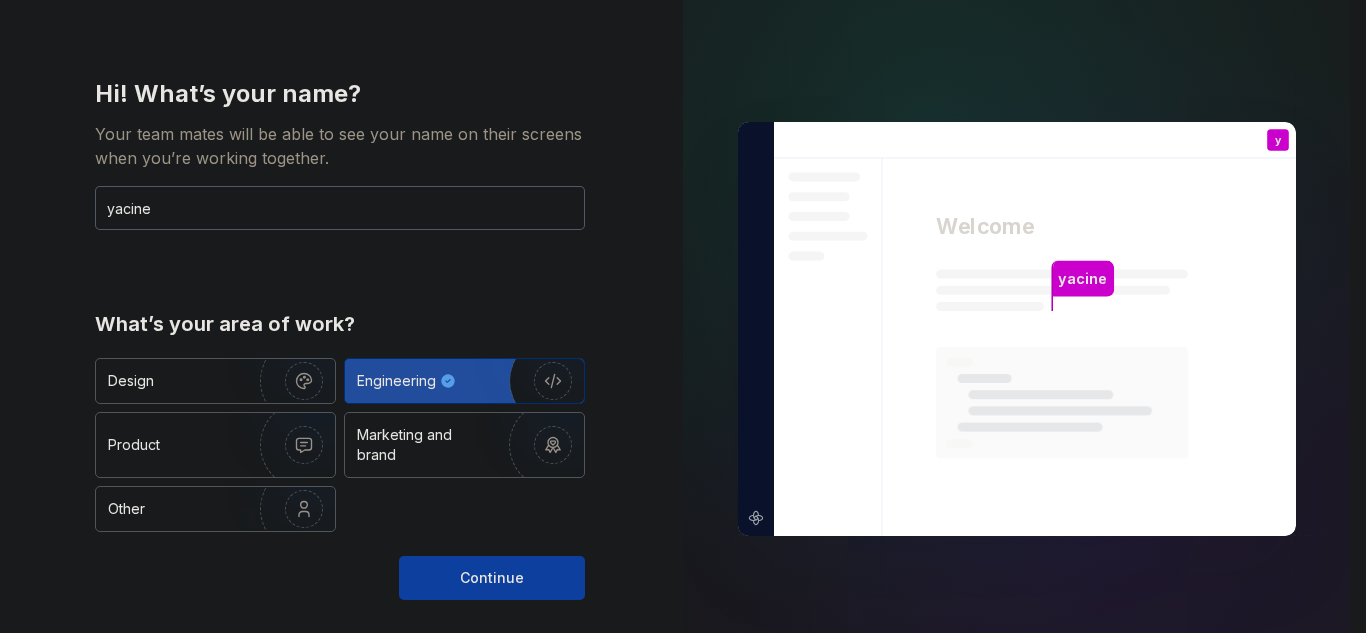 type 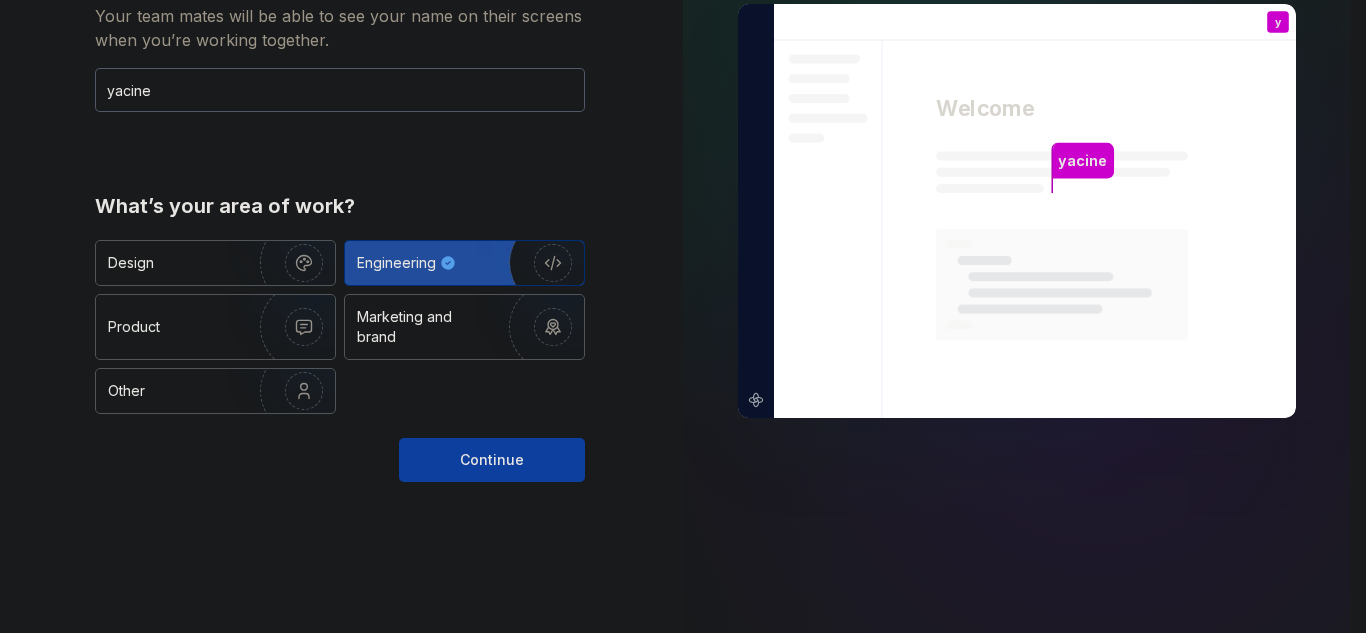 scroll, scrollTop: 269, scrollLeft: 0, axis: vertical 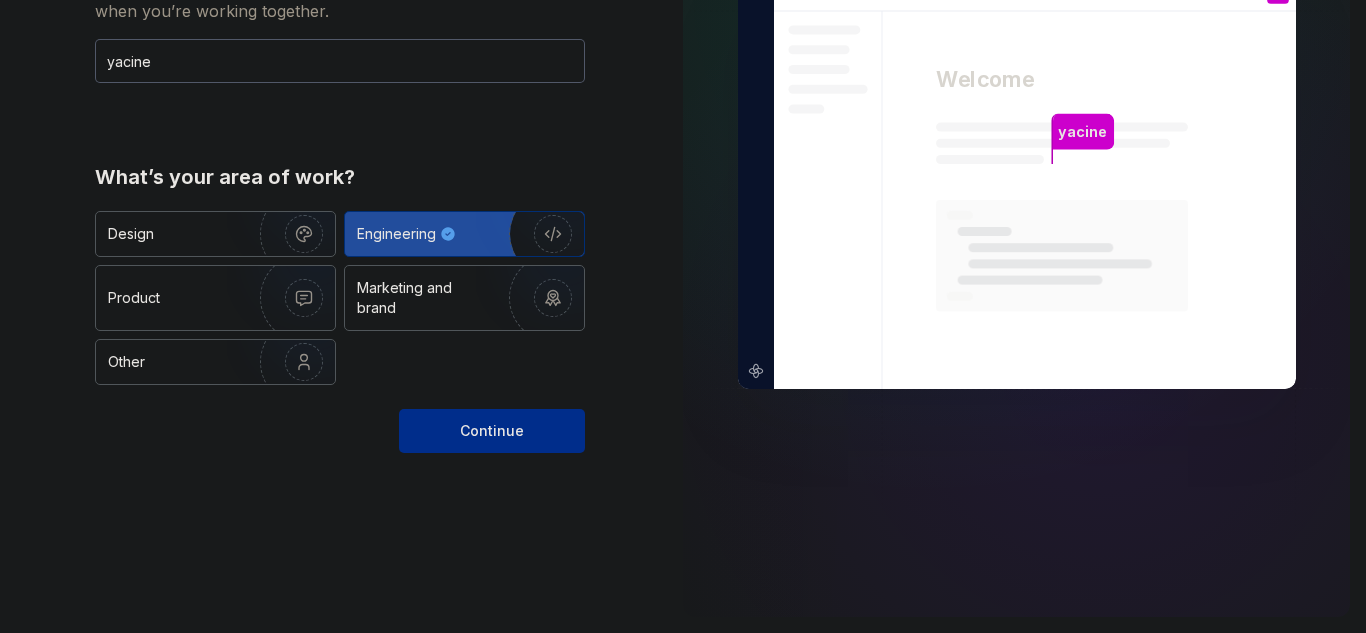 click on "Continue" at bounding box center (492, 431) 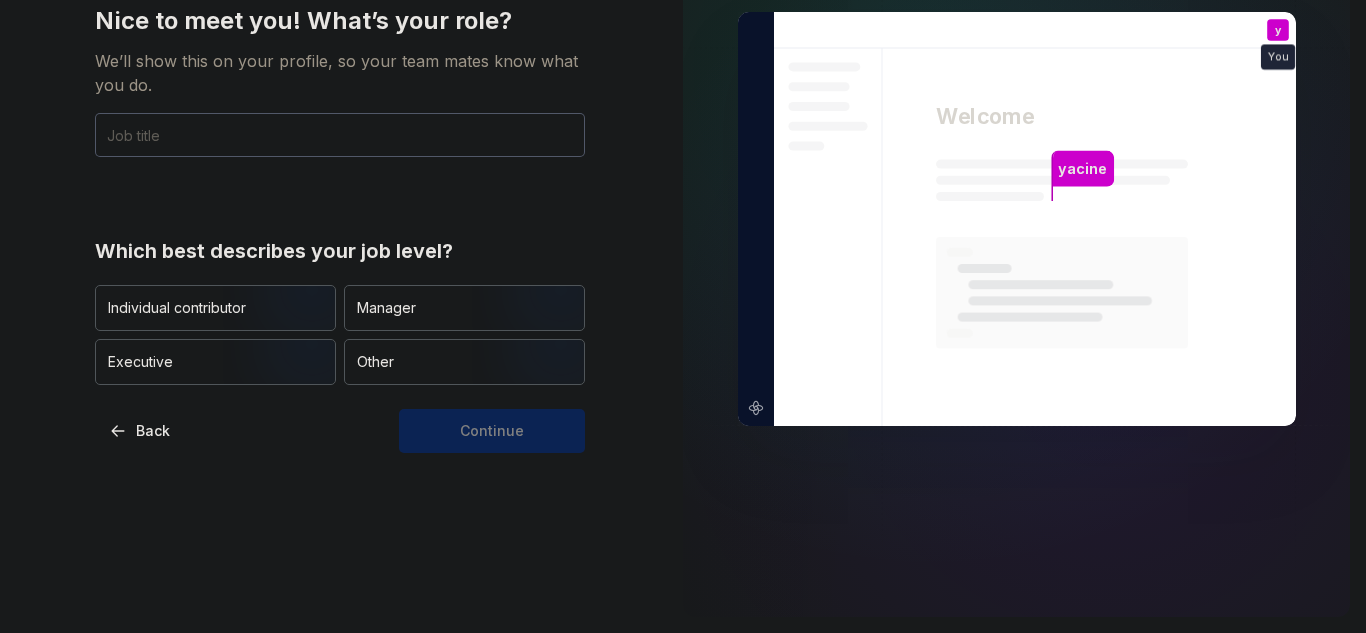 scroll, scrollTop: 195, scrollLeft: 0, axis: vertical 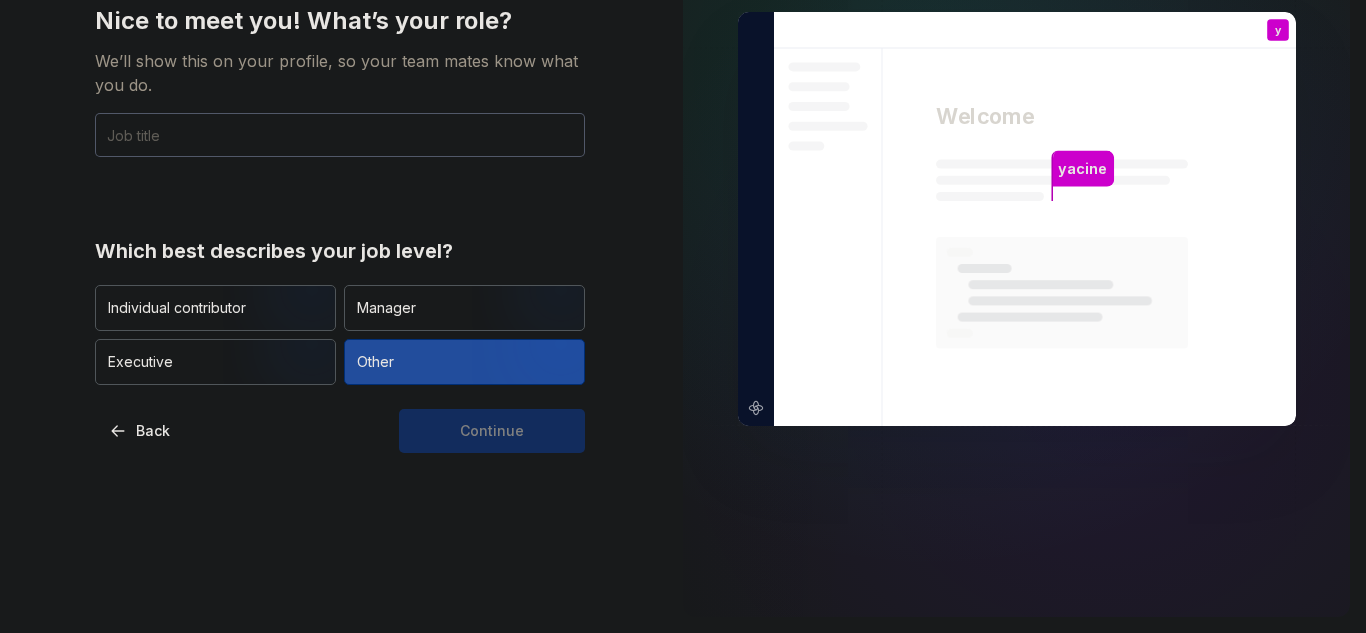 click on "Other" at bounding box center [464, 362] 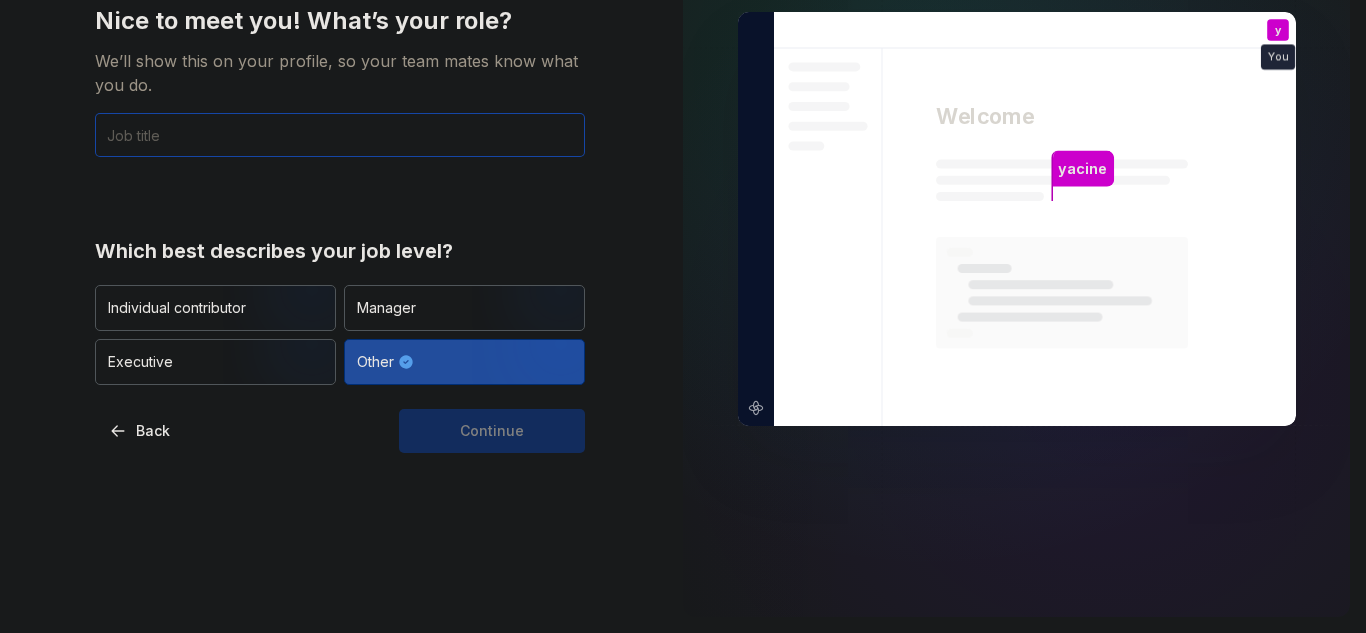 click at bounding box center [340, 135] 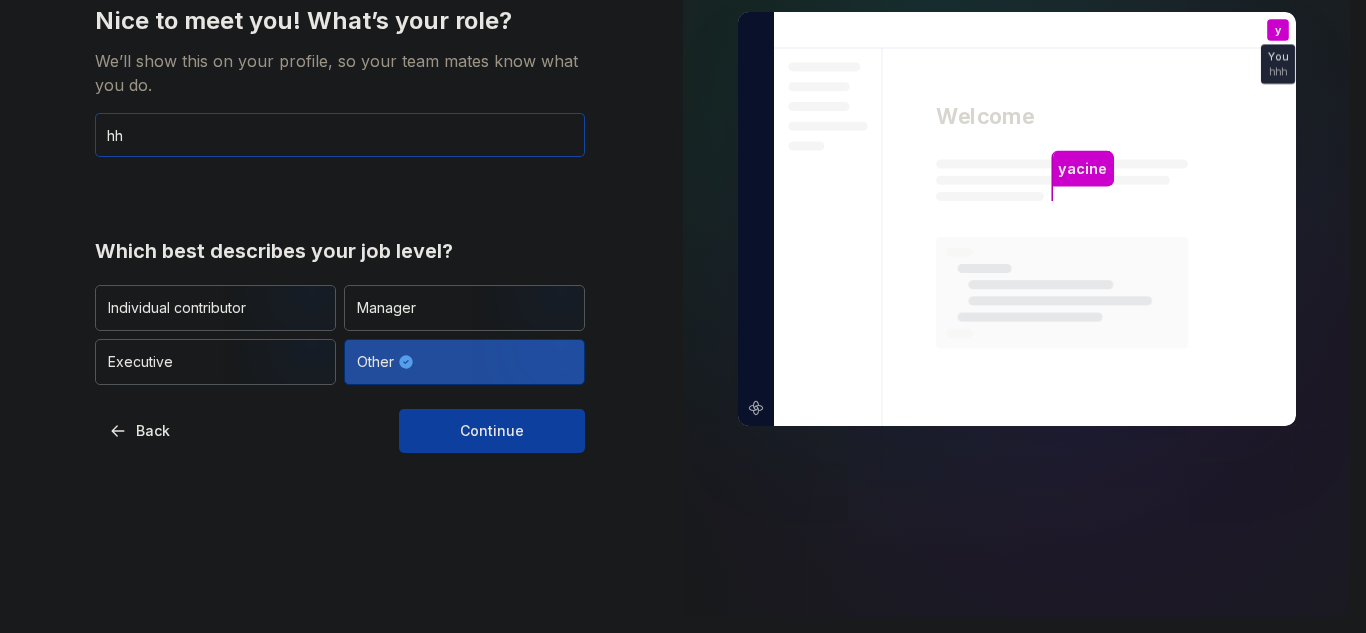 type on "h" 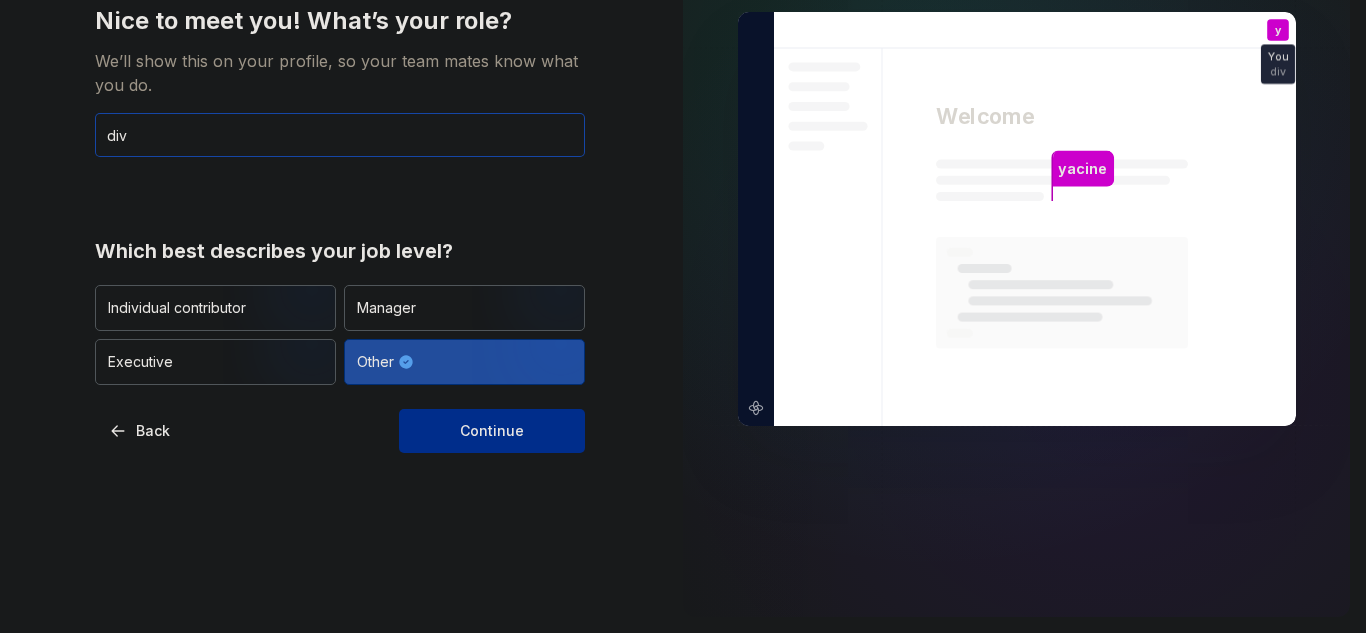 type on "div" 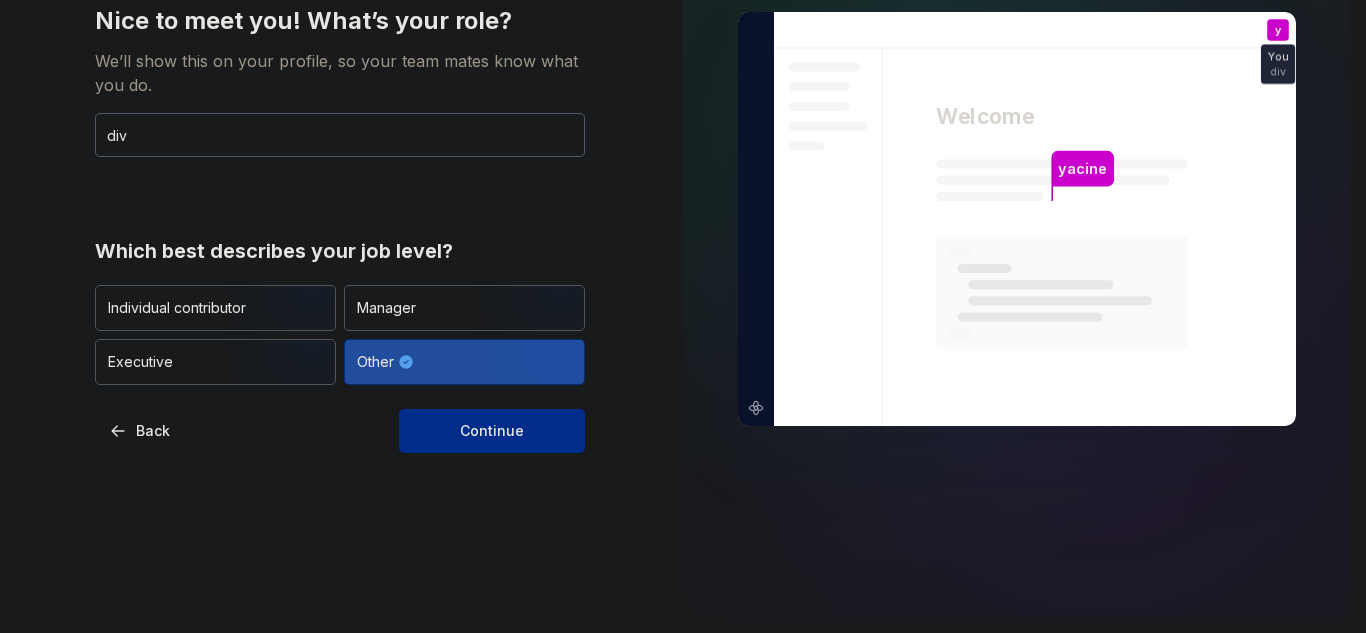 click on "Continue" at bounding box center (492, 431) 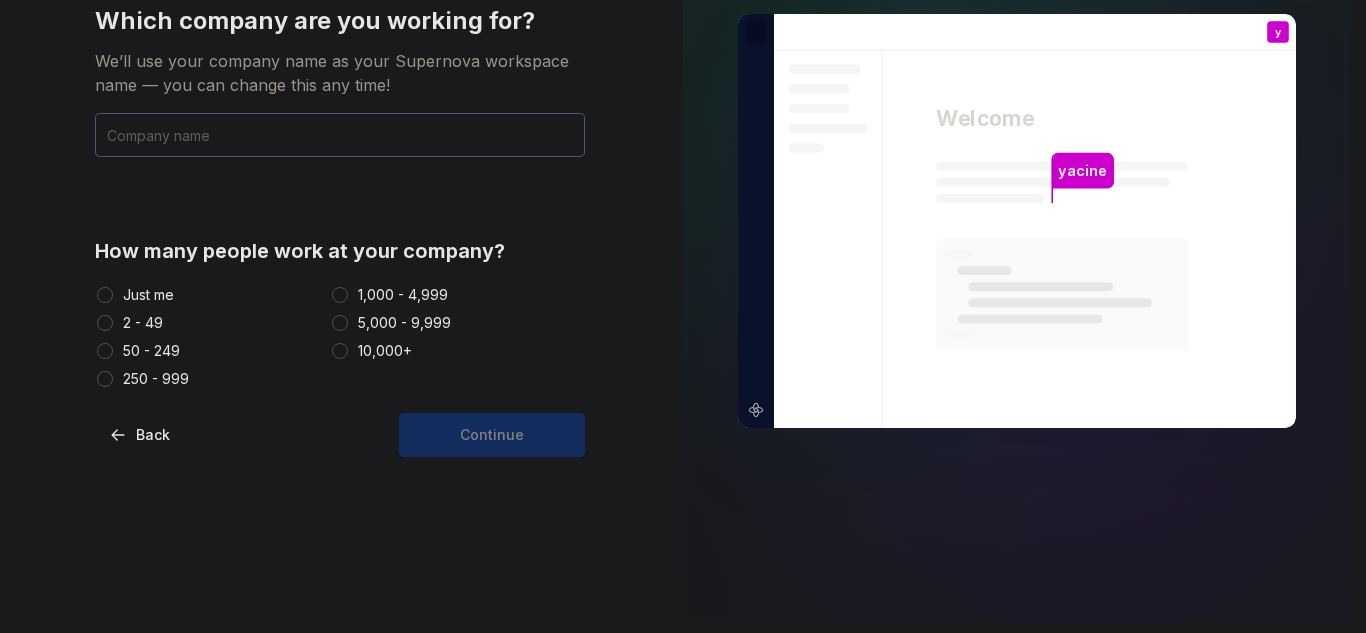 click on "Just me" at bounding box center (209, 295) 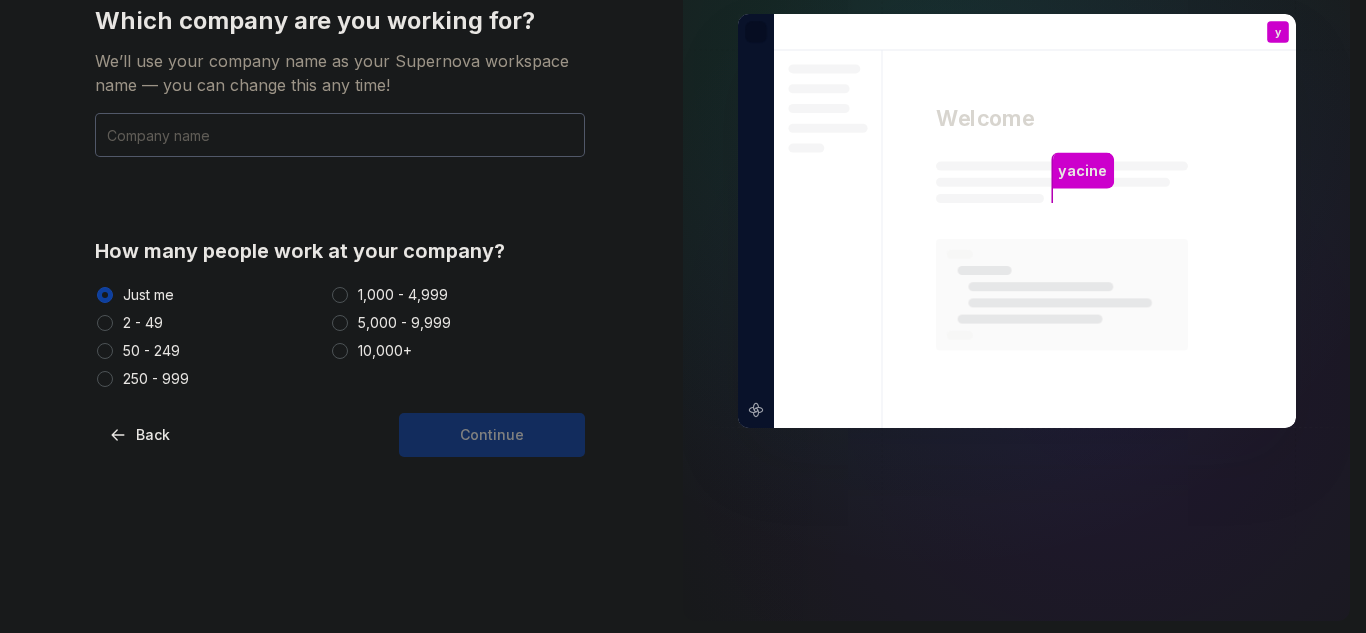 click on "Continue" at bounding box center (492, 435) 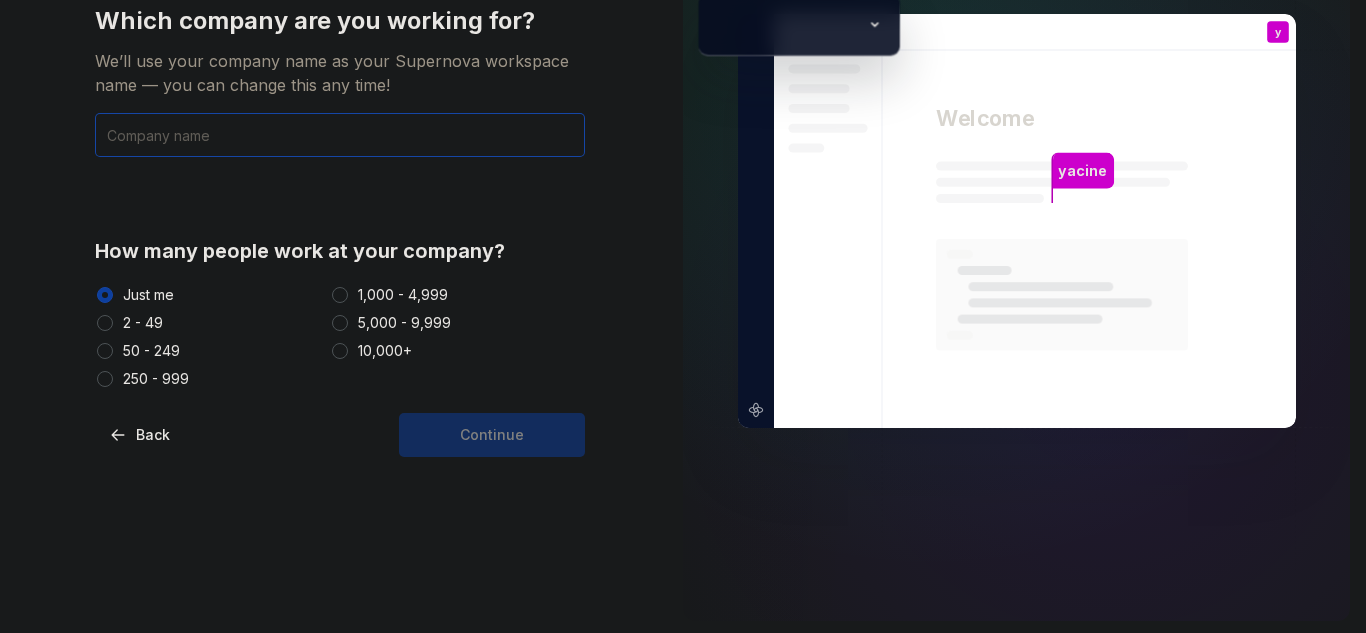 click at bounding box center [340, 135] 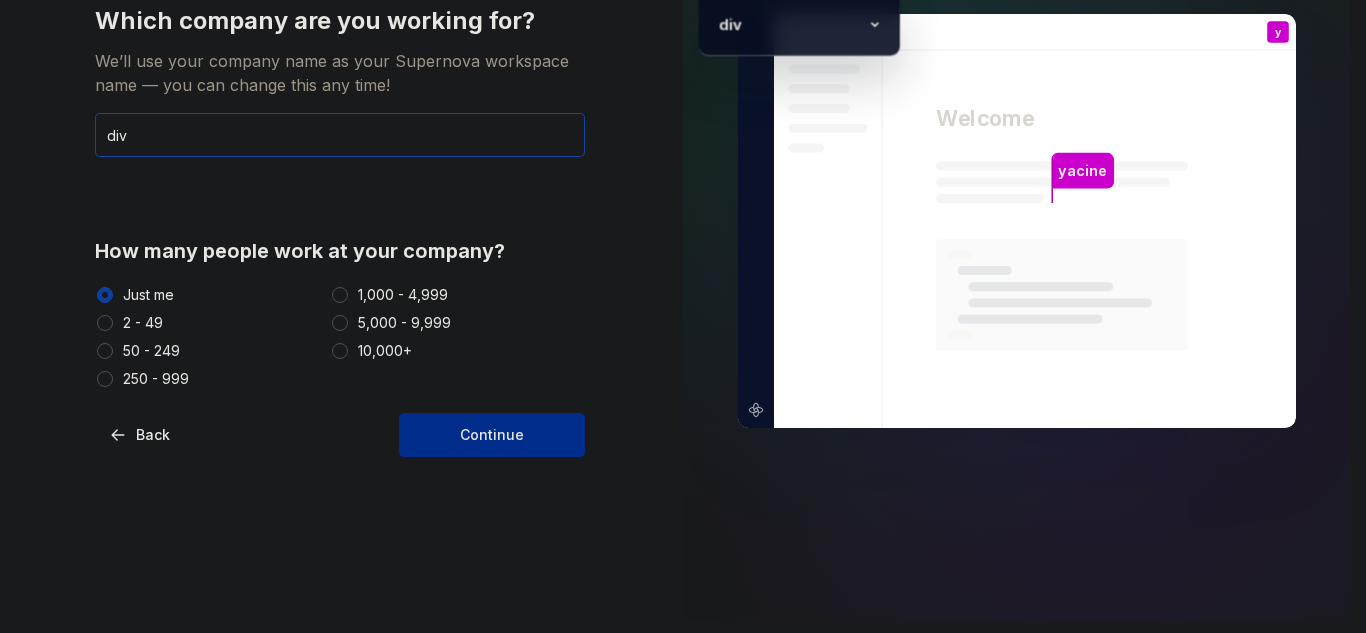 type on "div" 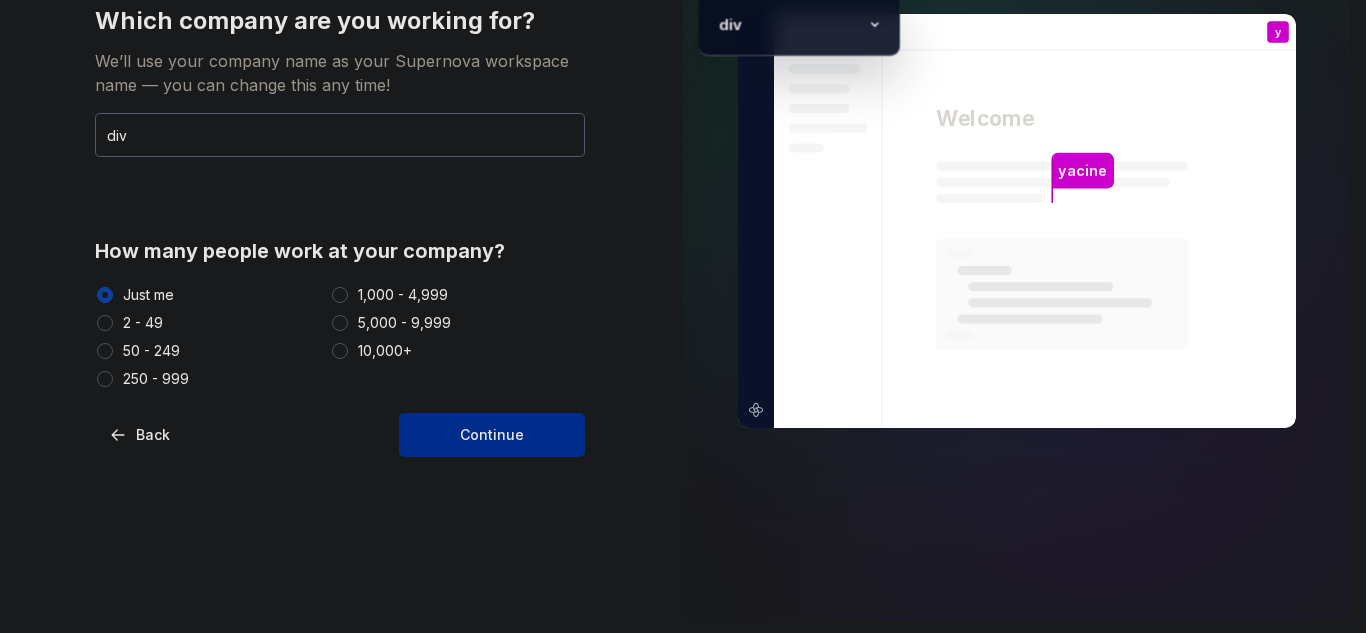 click on "Continue" at bounding box center (492, 435) 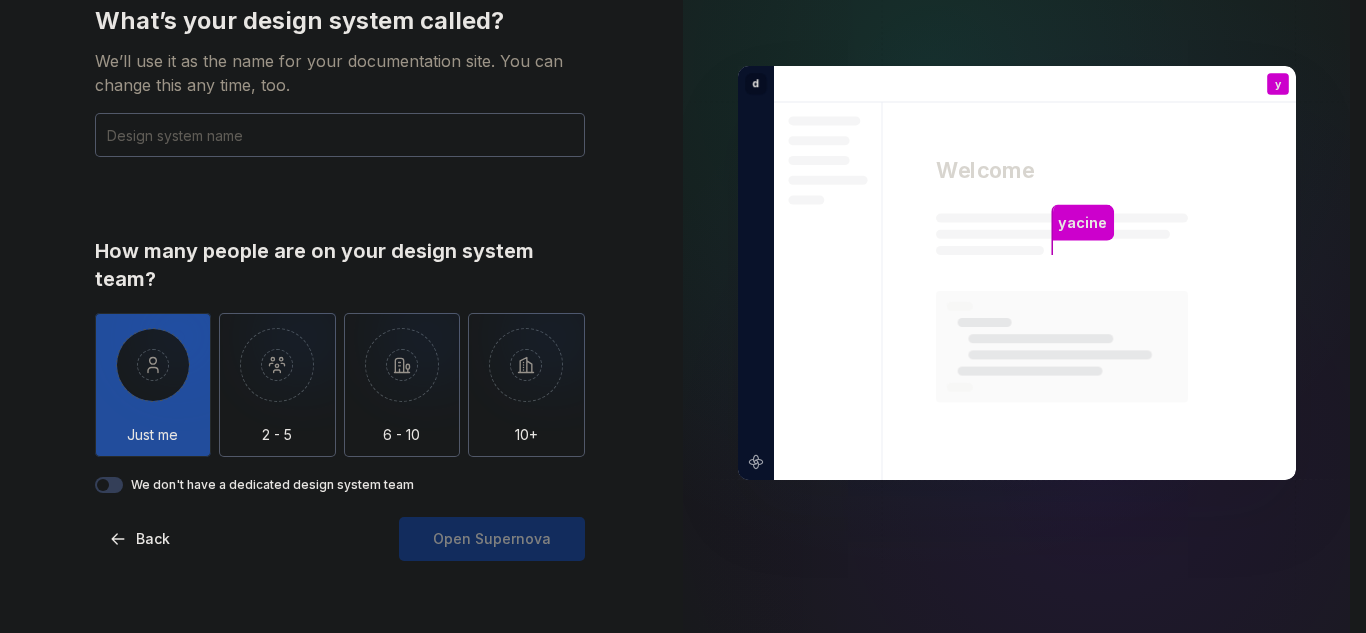 click at bounding box center [153, 380] 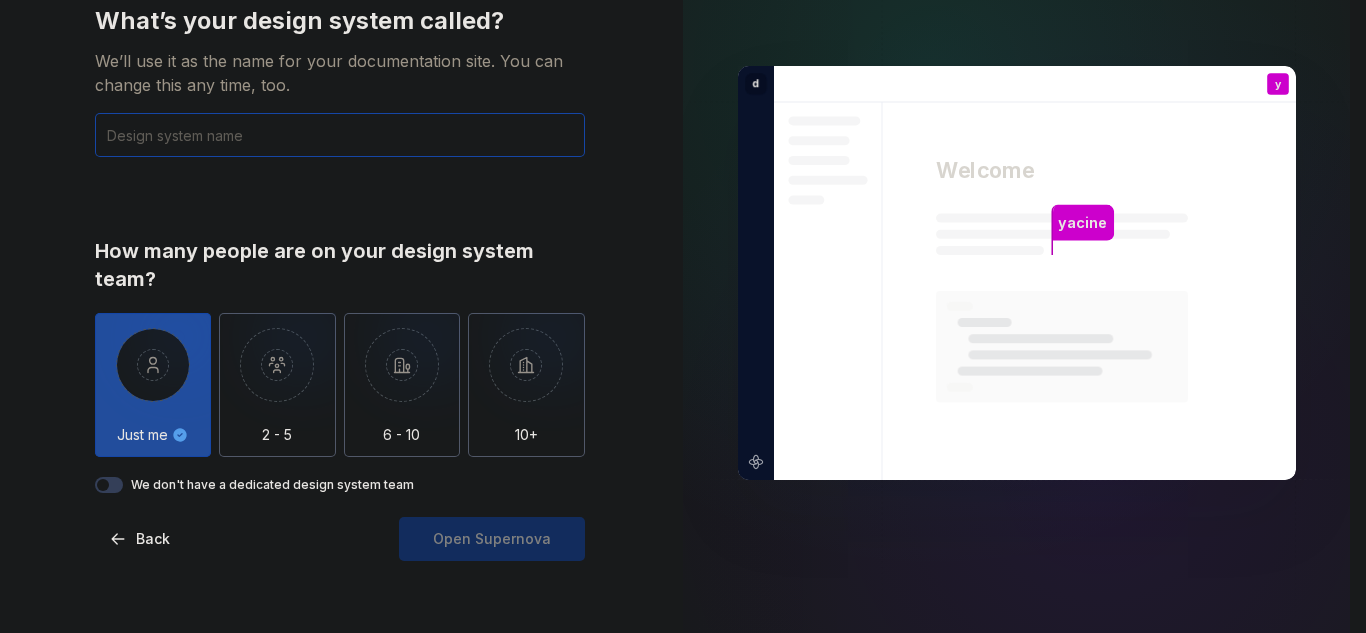 click at bounding box center (340, 135) 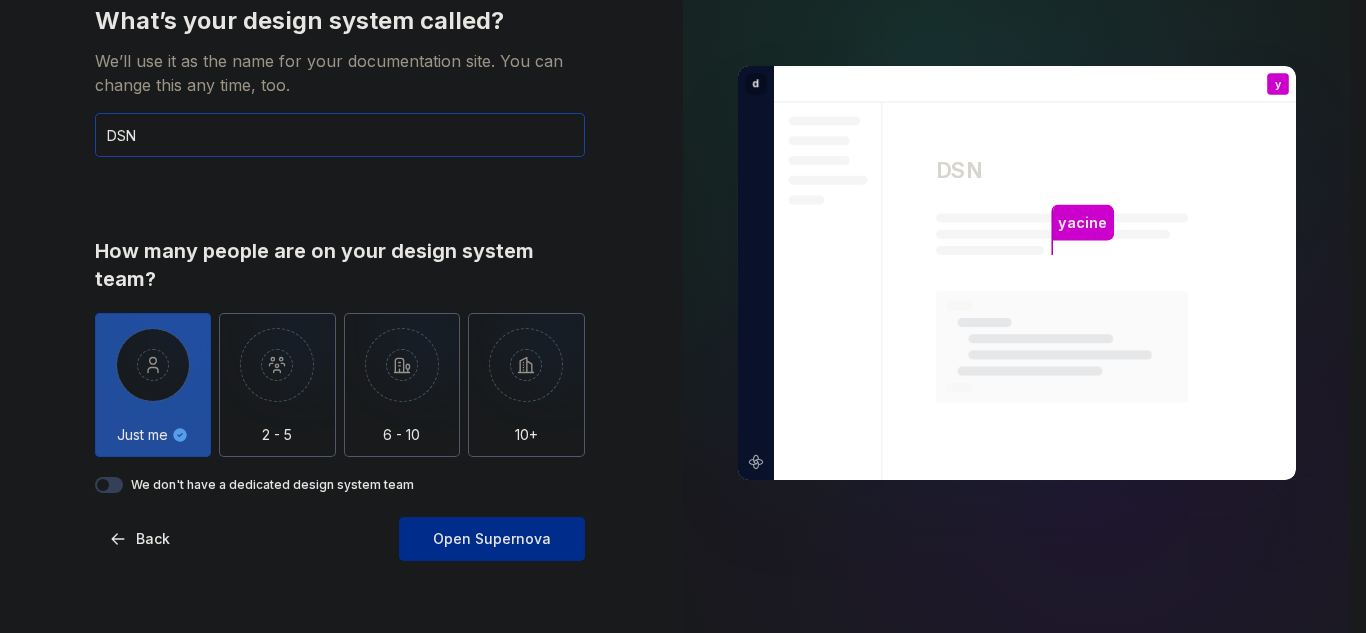 type on "DSN" 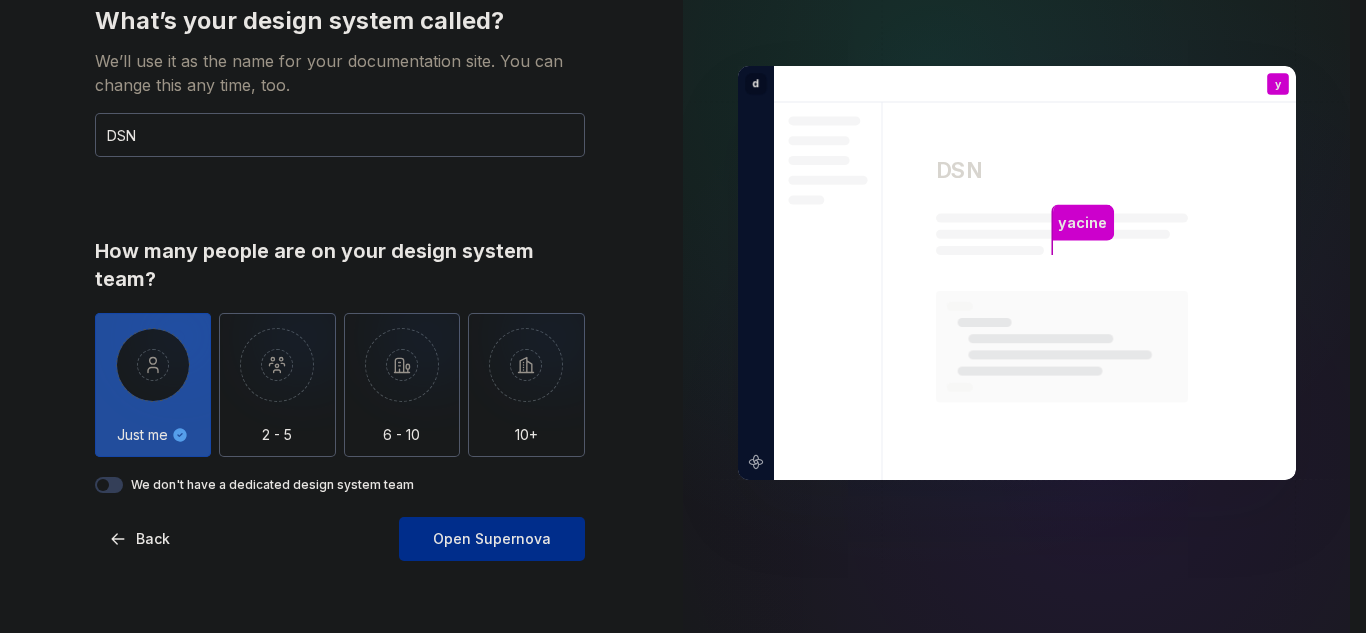 click on "Open Supernova" at bounding box center (492, 539) 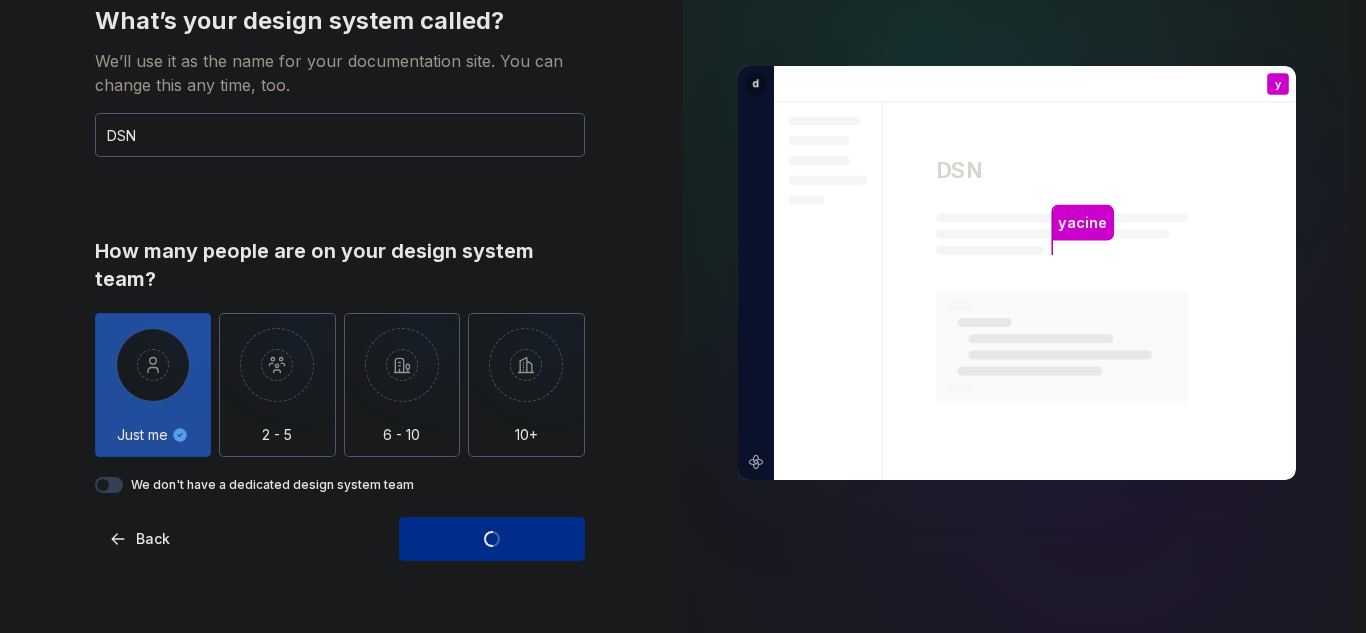 scroll, scrollTop: 0, scrollLeft: 0, axis: both 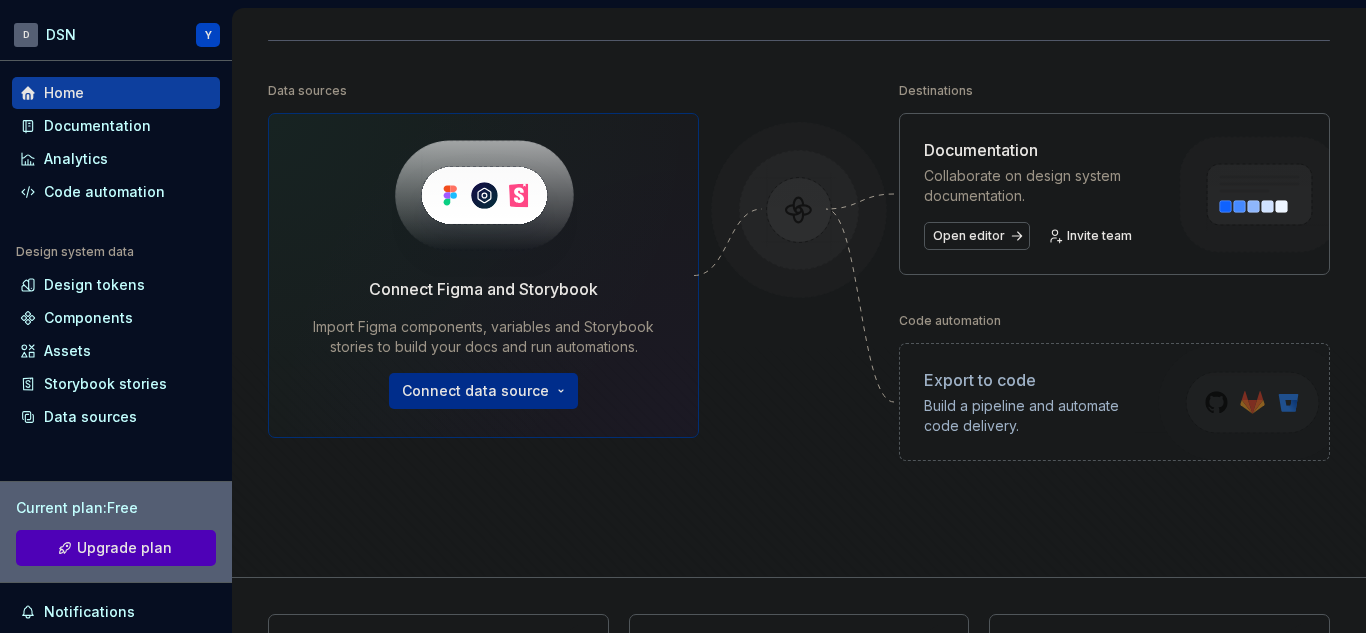 click on "D DSN Y Home Documentation Analytics Code automation Design system data Design tokens Components Assets Storybook stories Data sources Current plan :  Free Upgrade plan Notifications Search ⌘K Invite team Settings Contact support Help Home Design tokens 0 Components 0 0 Assets 0 Docs pages 5 Data sources Connect Figma and Storybook Import Figma components, variables and Storybook stories to build your docs and run automations. Connect data source Destinations Documentation Collaborate on design system documentation. Open editor Invite team Code automation Export to code Build a pipeline and automate code delivery. Product documentation Learn how to build, manage and maintain design systems in smarter ways. Developer documentation Start delivering your design choices to your codebases right away. Join our Slack community Connect and learn with other design system practitioners." at bounding box center [683, 316] 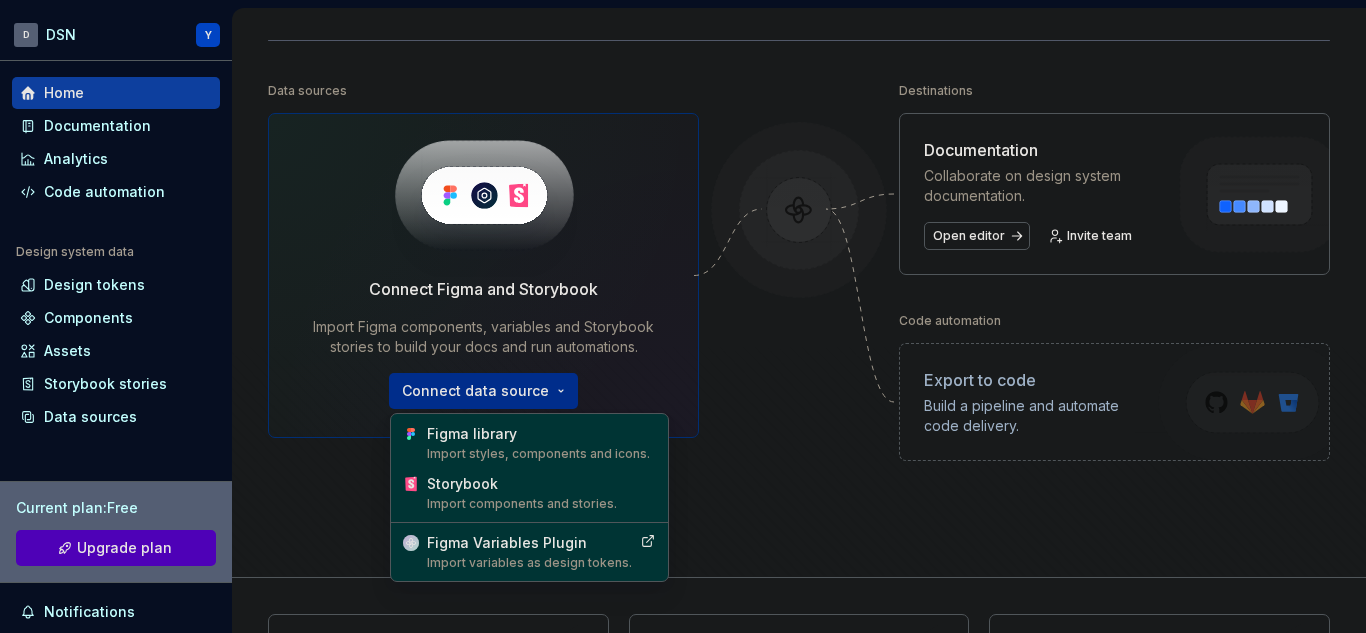 click on "D DSN Y Home Documentation Analytics Code automation Design system data Design tokens Components Assets Storybook stories Data sources Current plan :  Free Upgrade plan Notifications Search ⌘K Invite team Settings Contact support Help Home Design tokens 0 Components 0 0 Assets 0 Docs pages 5 Data sources Connect Figma and Storybook Import Figma components, variables and Storybook stories to build your docs and run automations. Connect data source Destinations Documentation Collaborate on design system documentation. Open editor Invite team Code automation Export to code Build a pipeline and automate code delivery. Product documentation Learn how to build, manage and maintain design systems in smarter ways. Developer documentation Start delivering your design choices to your codebases right away. Join our Slack community Connect and learn with other design system practitioners.   Figma library Import styles, components and icons. Storybook Import components and stories. Figma Variables Plugin" at bounding box center (683, 316) 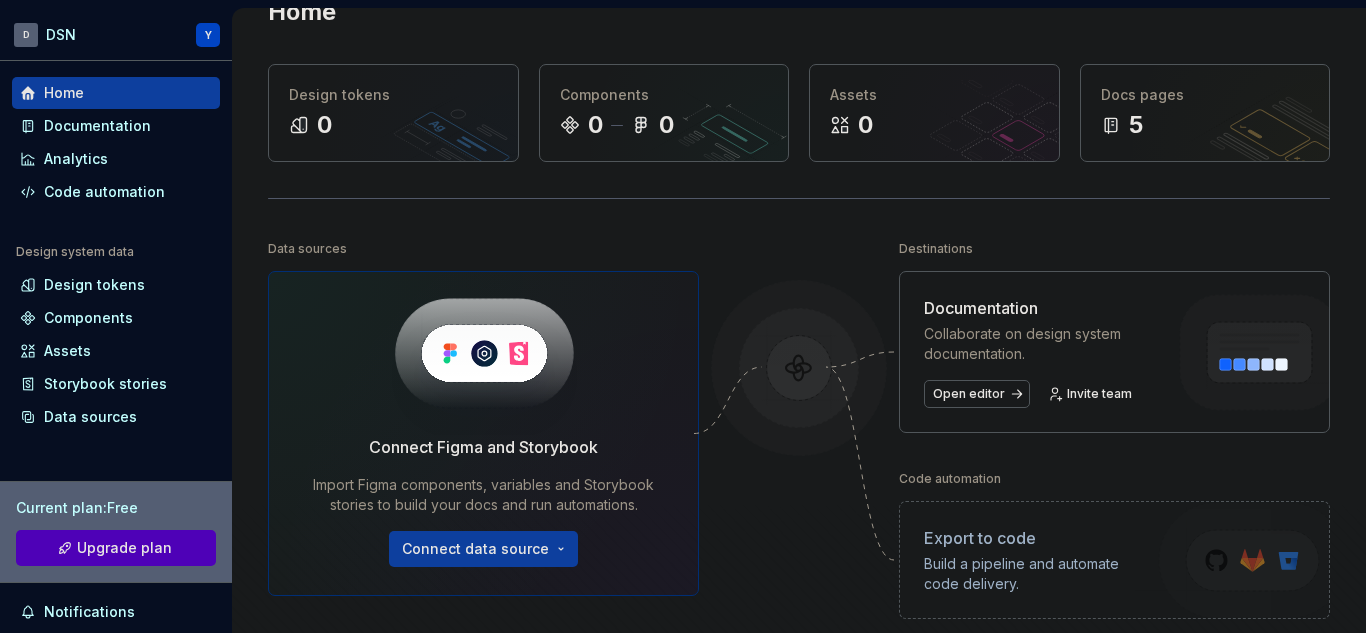 scroll, scrollTop: 0, scrollLeft: 0, axis: both 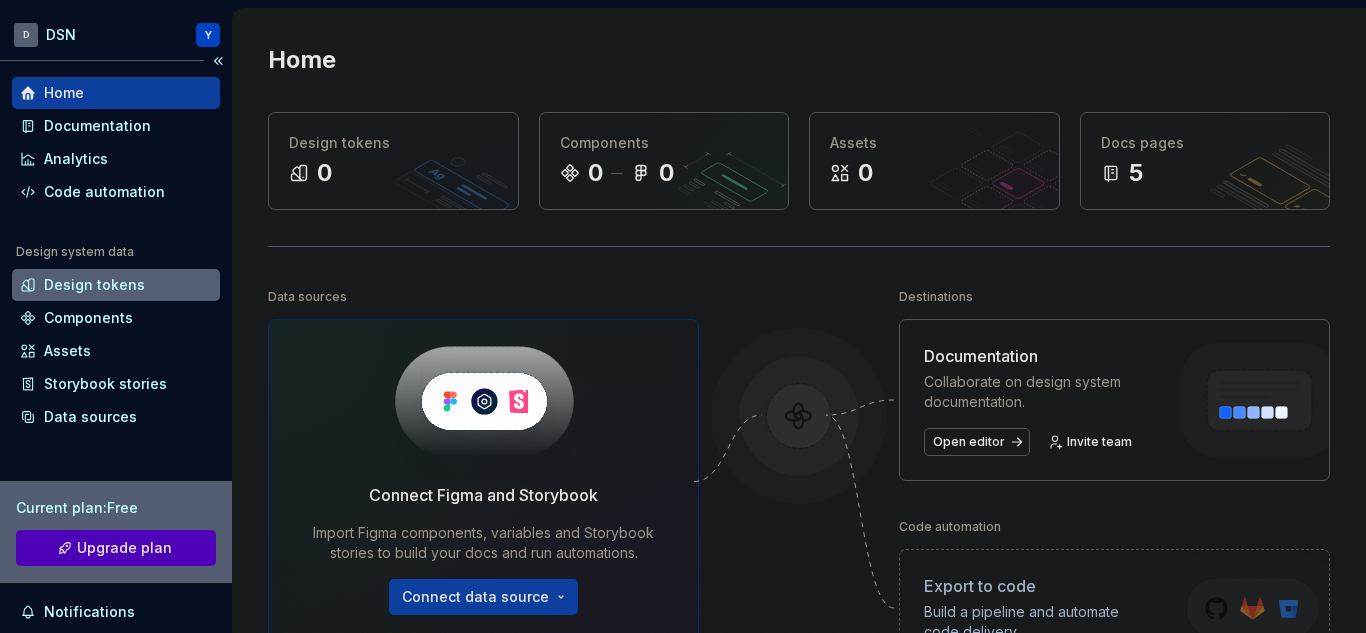 click on "Design tokens" at bounding box center [116, 285] 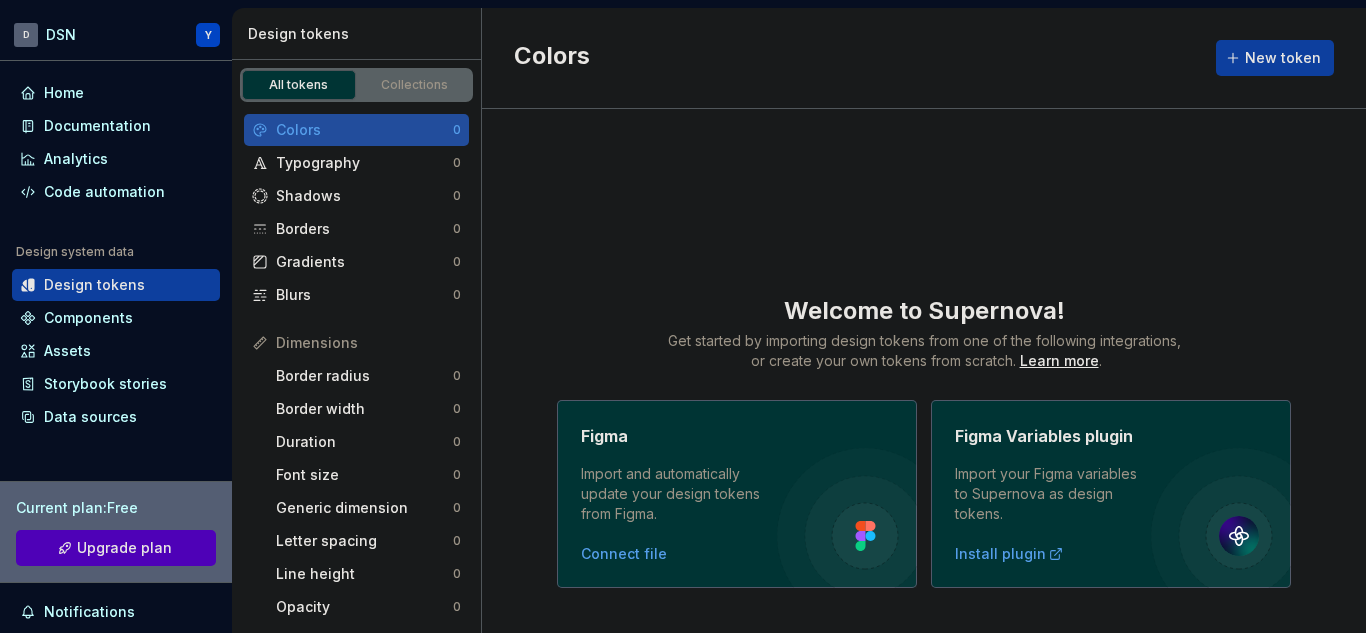 click at bounding box center (847, 518) 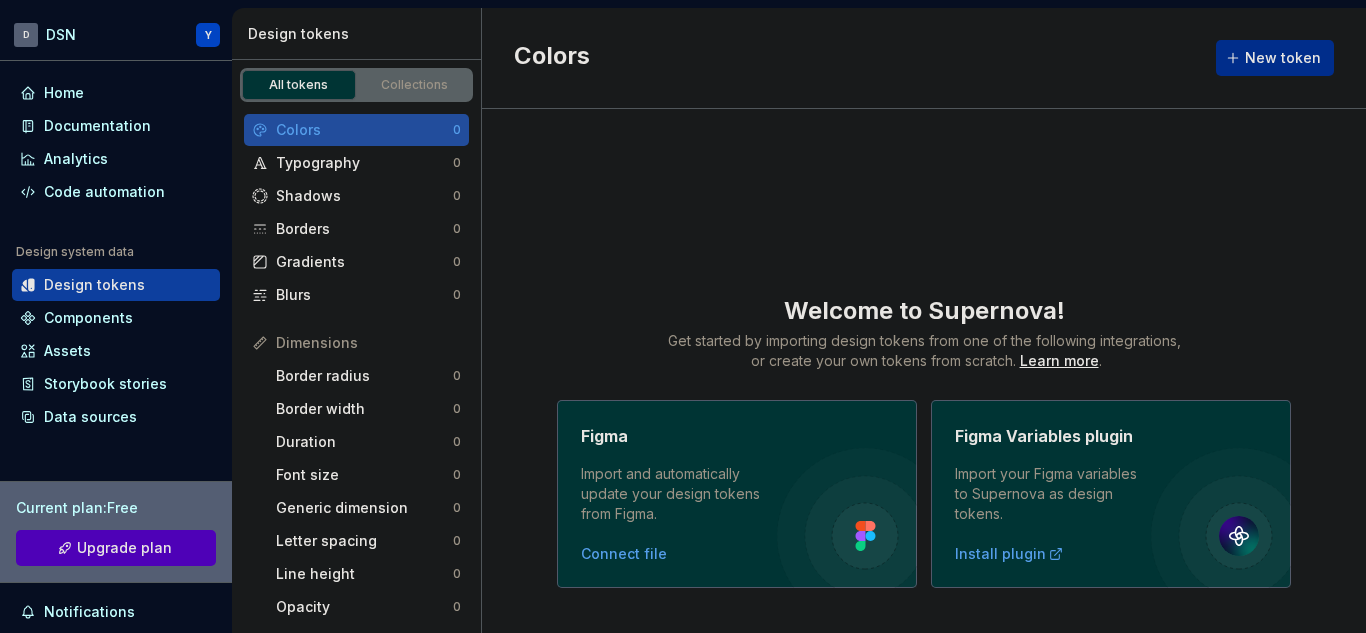 click on "New token" at bounding box center (1283, 58) 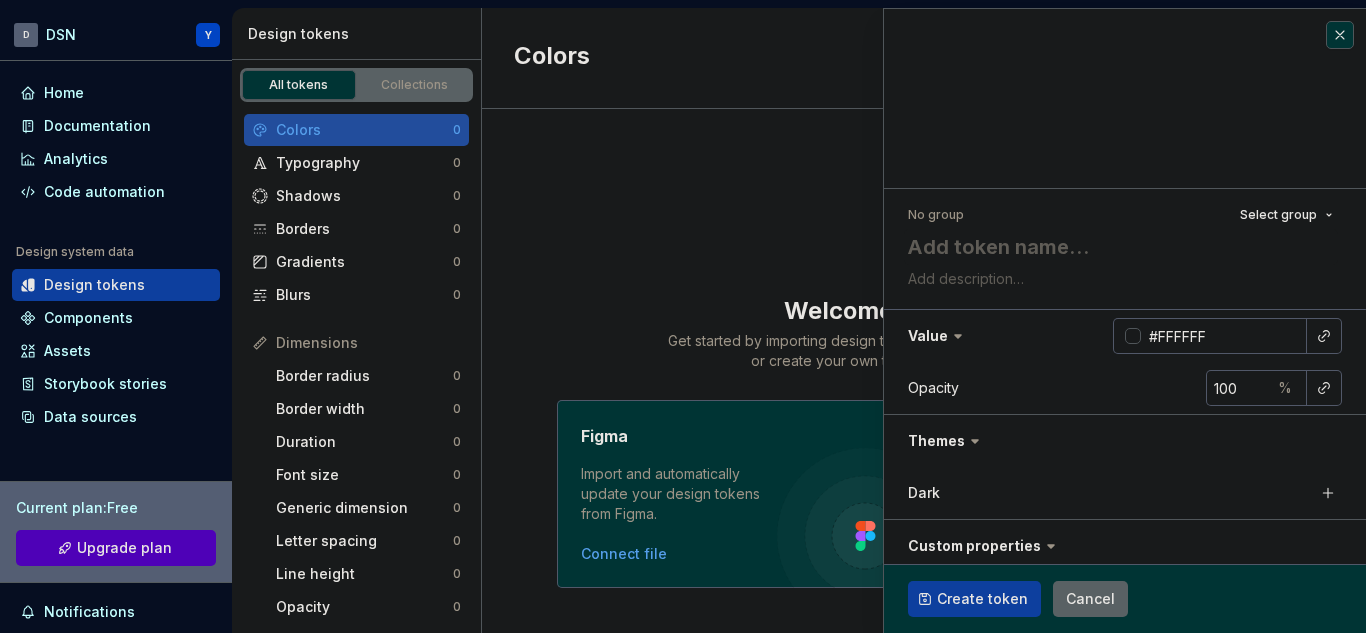type on "*" 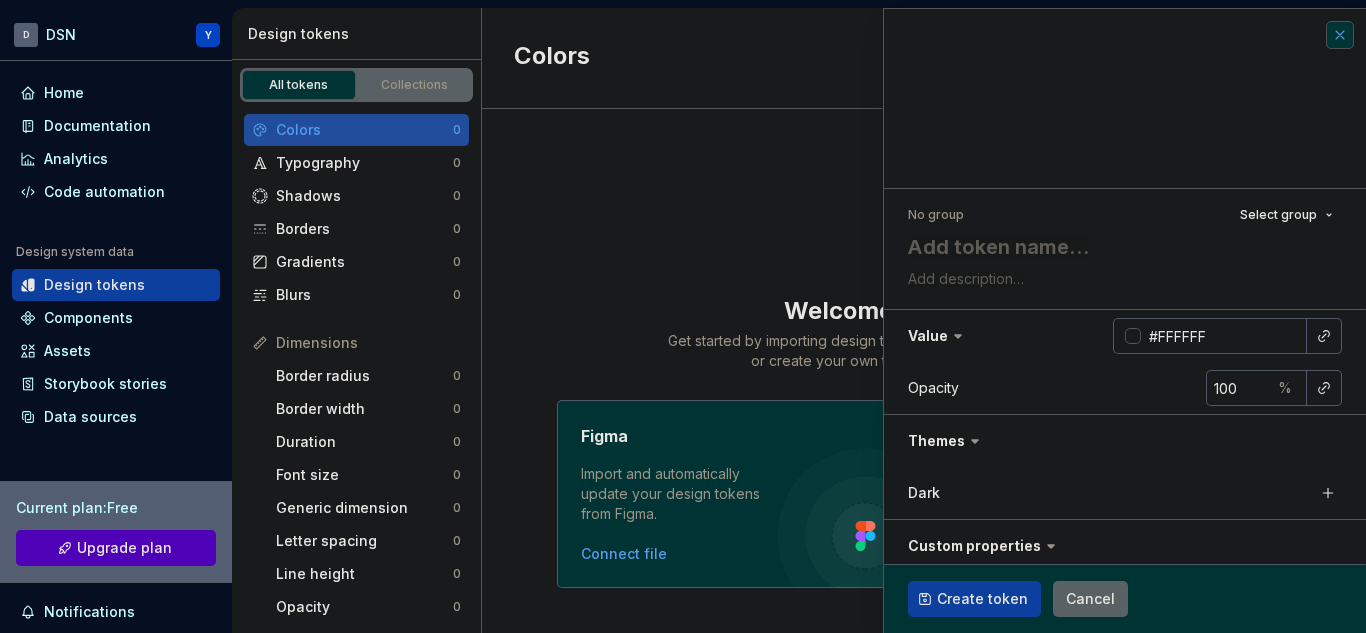 click at bounding box center (1340, 35) 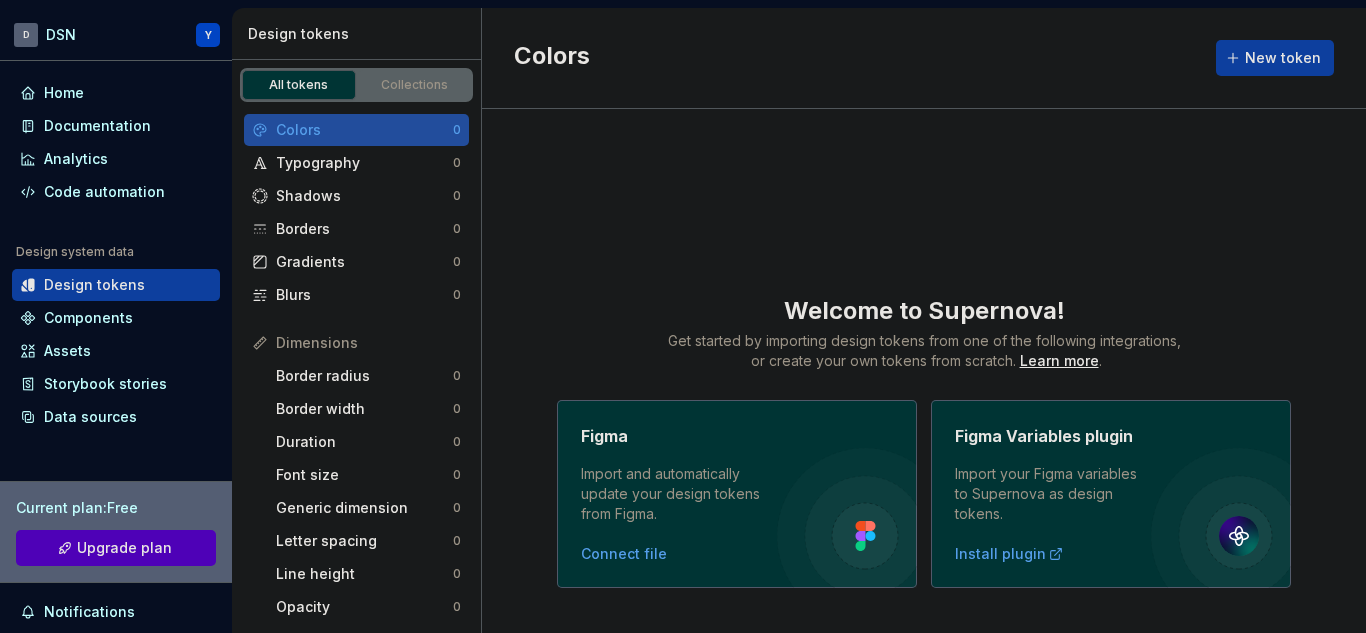 click on "Collections" at bounding box center [415, 85] 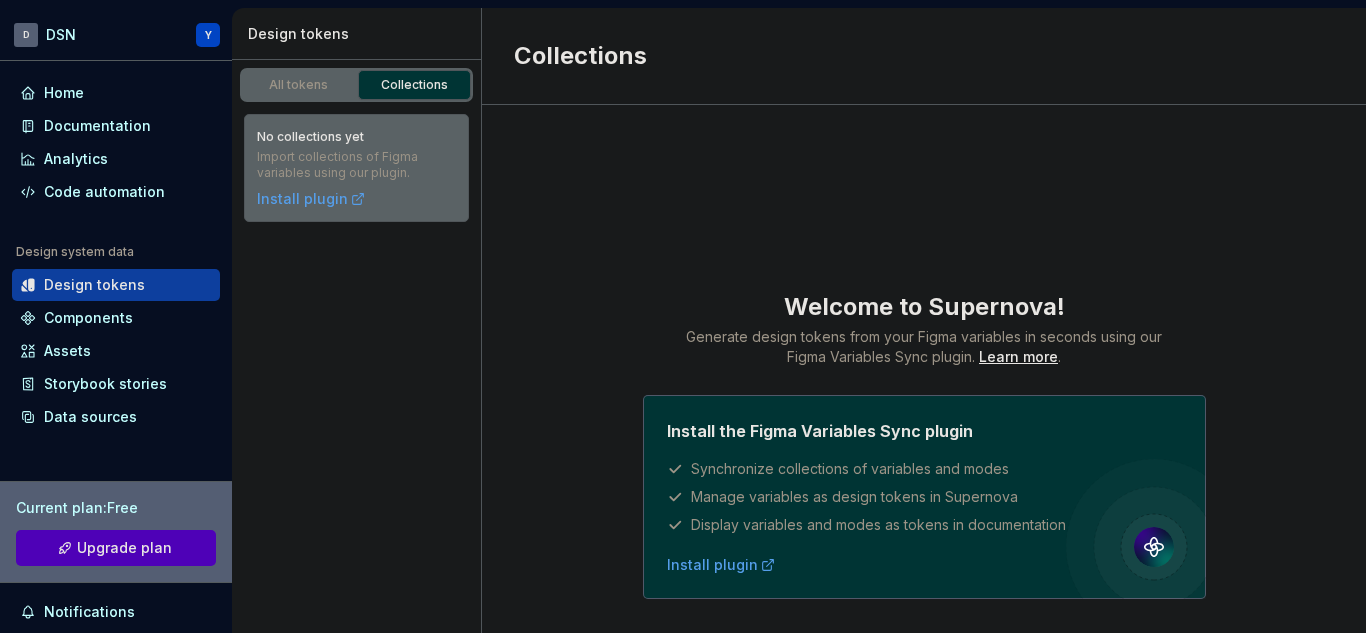 click on "All tokens" at bounding box center (299, 85) 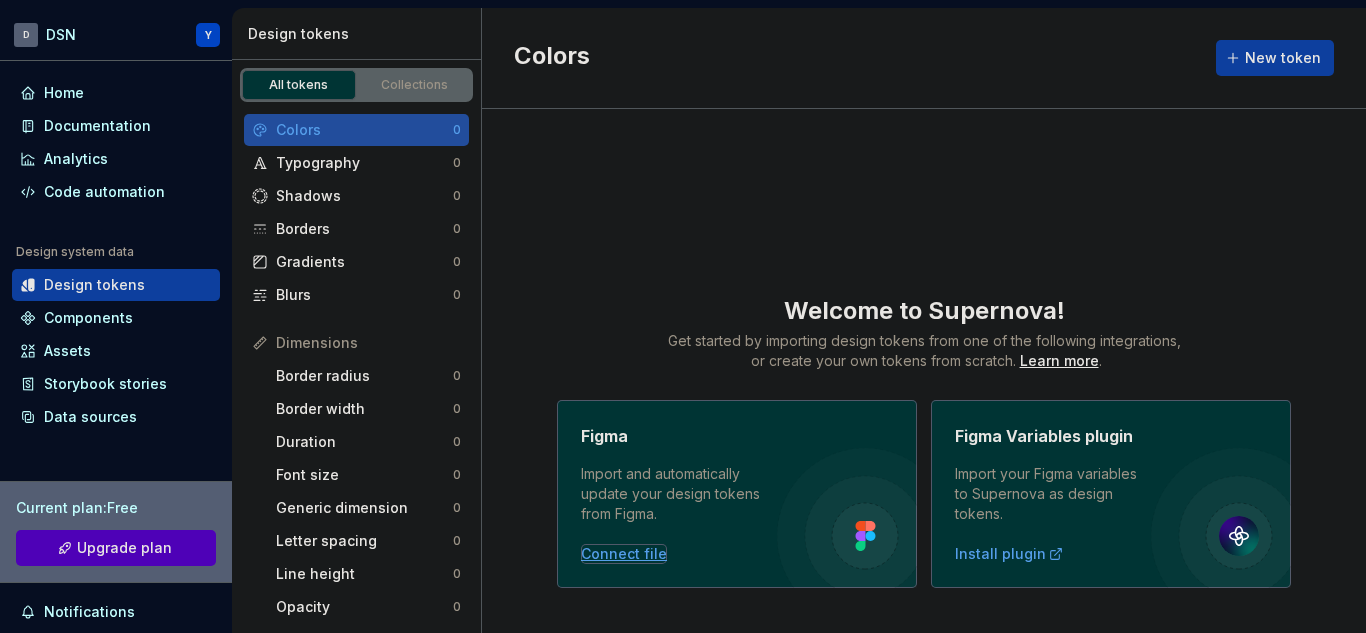click on "Connect file" at bounding box center (624, 554) 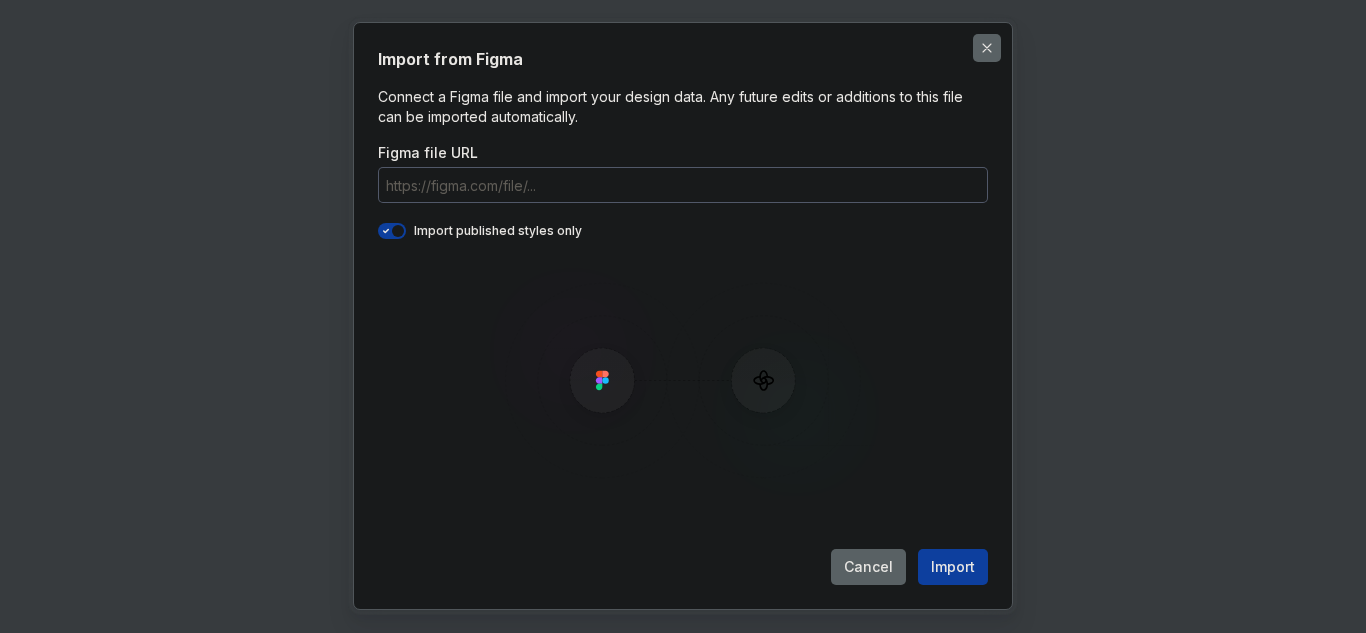click at bounding box center [987, 48] 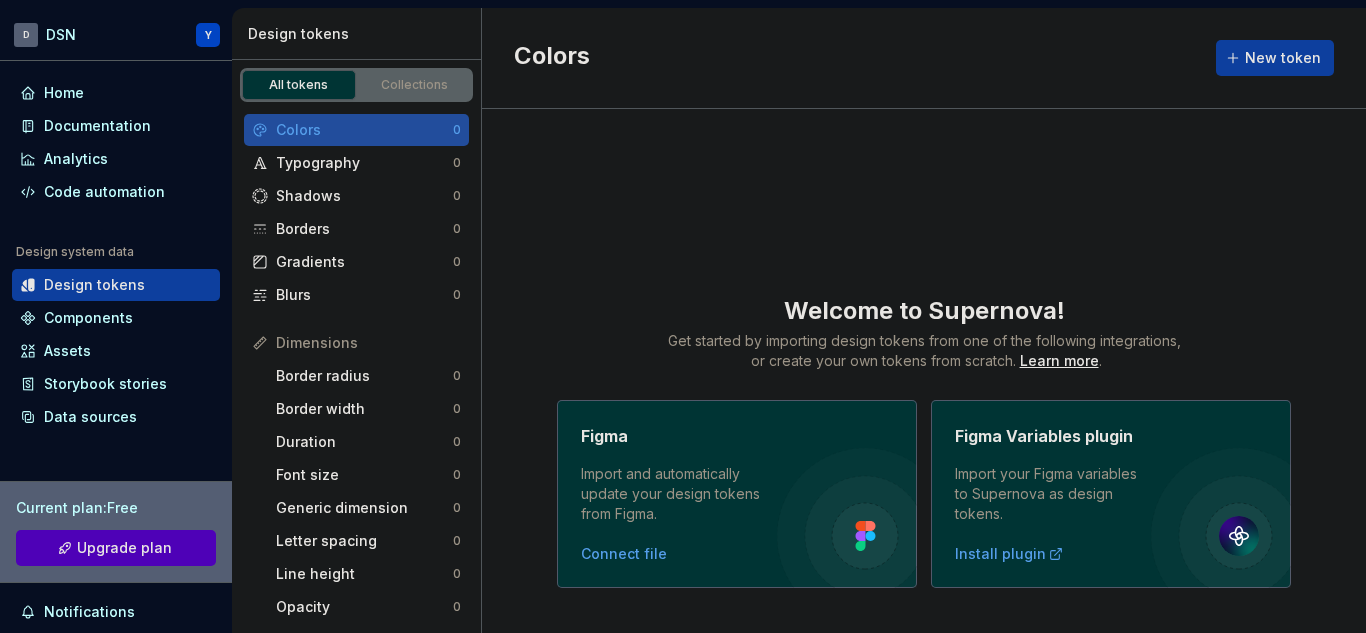 scroll, scrollTop: 29, scrollLeft: 0, axis: vertical 